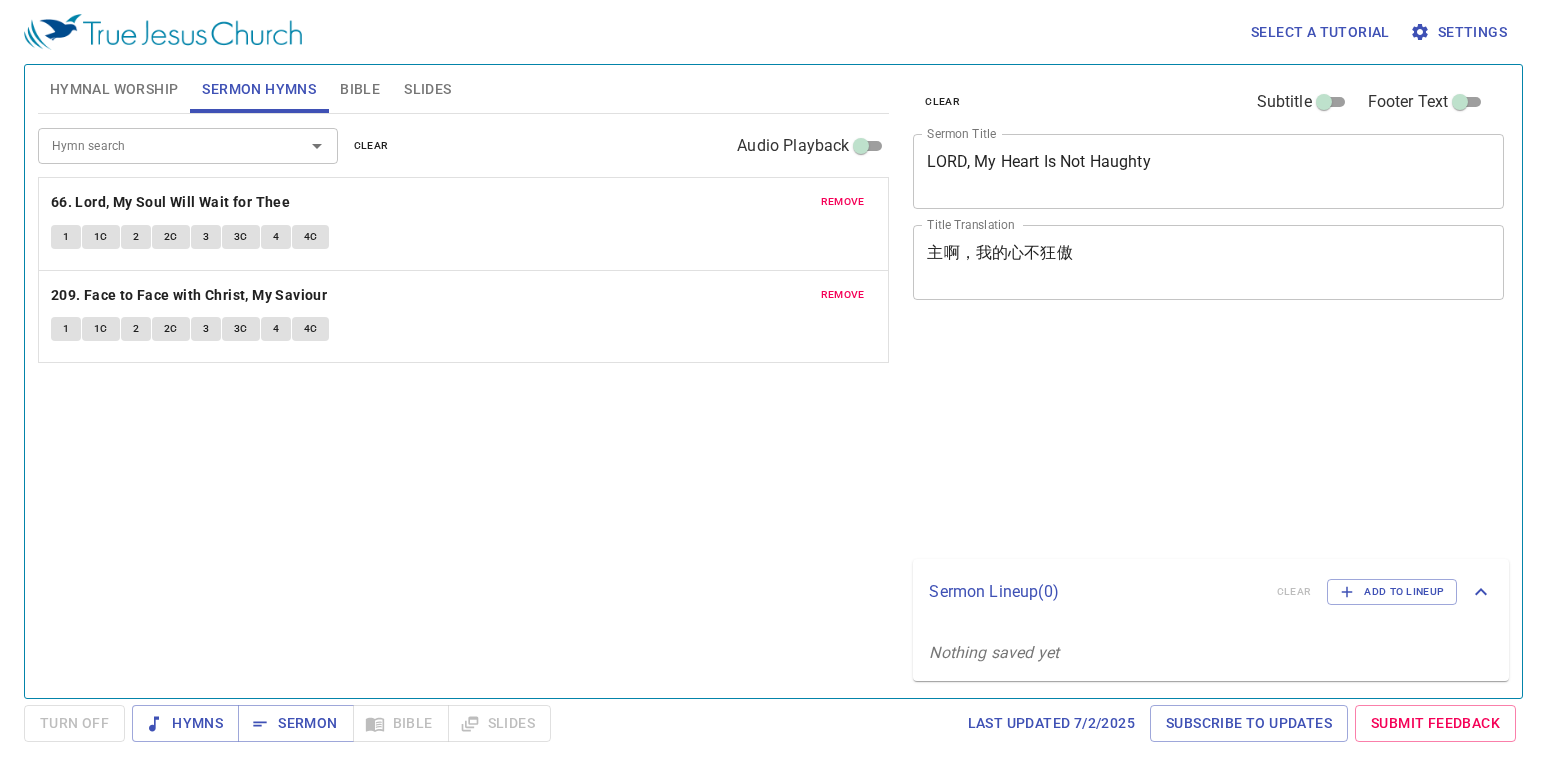 scroll, scrollTop: 0, scrollLeft: 0, axis: both 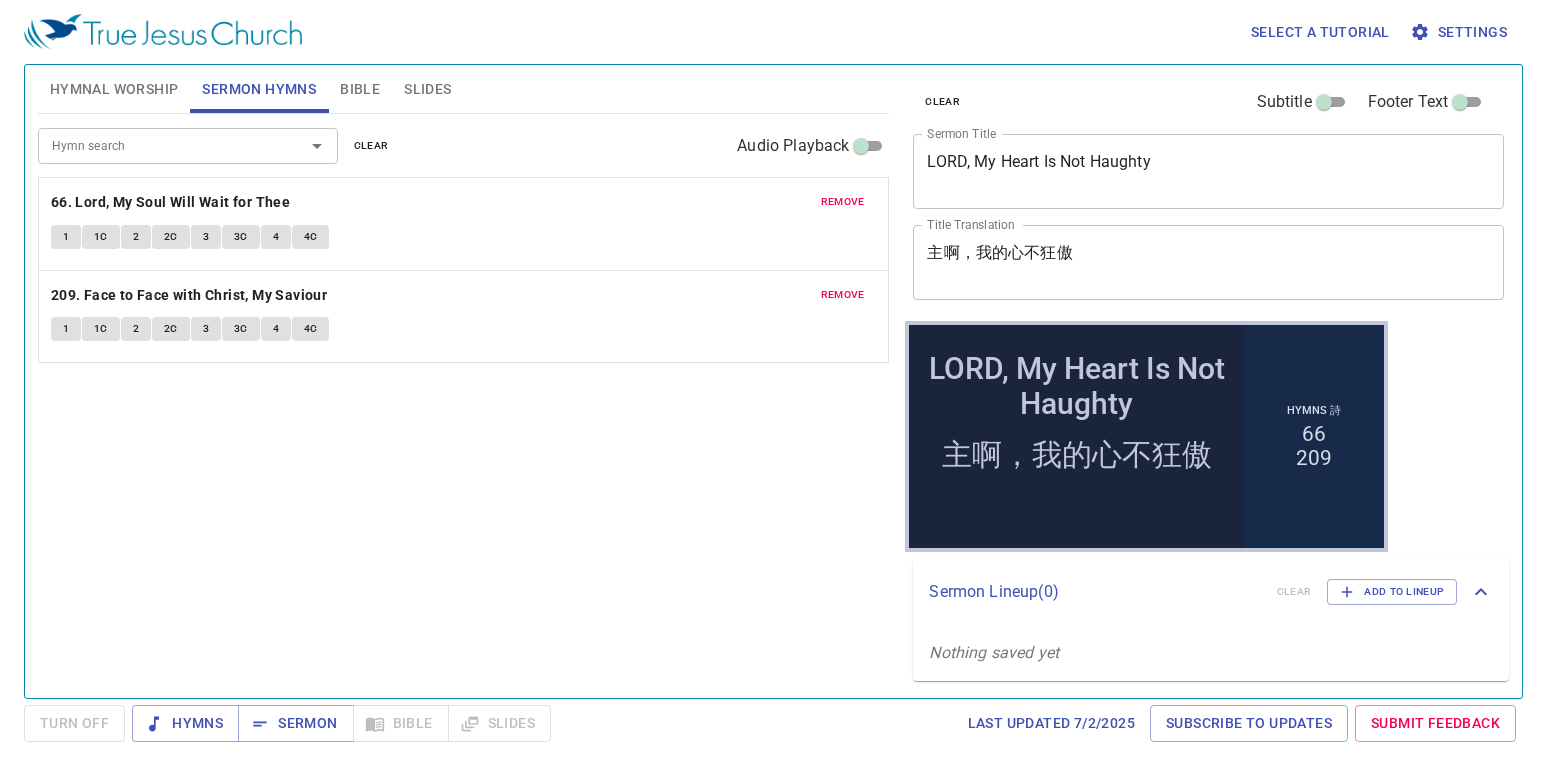 click on "Hymn search Hymn search   clear Audio Playback" at bounding box center (464, 146) 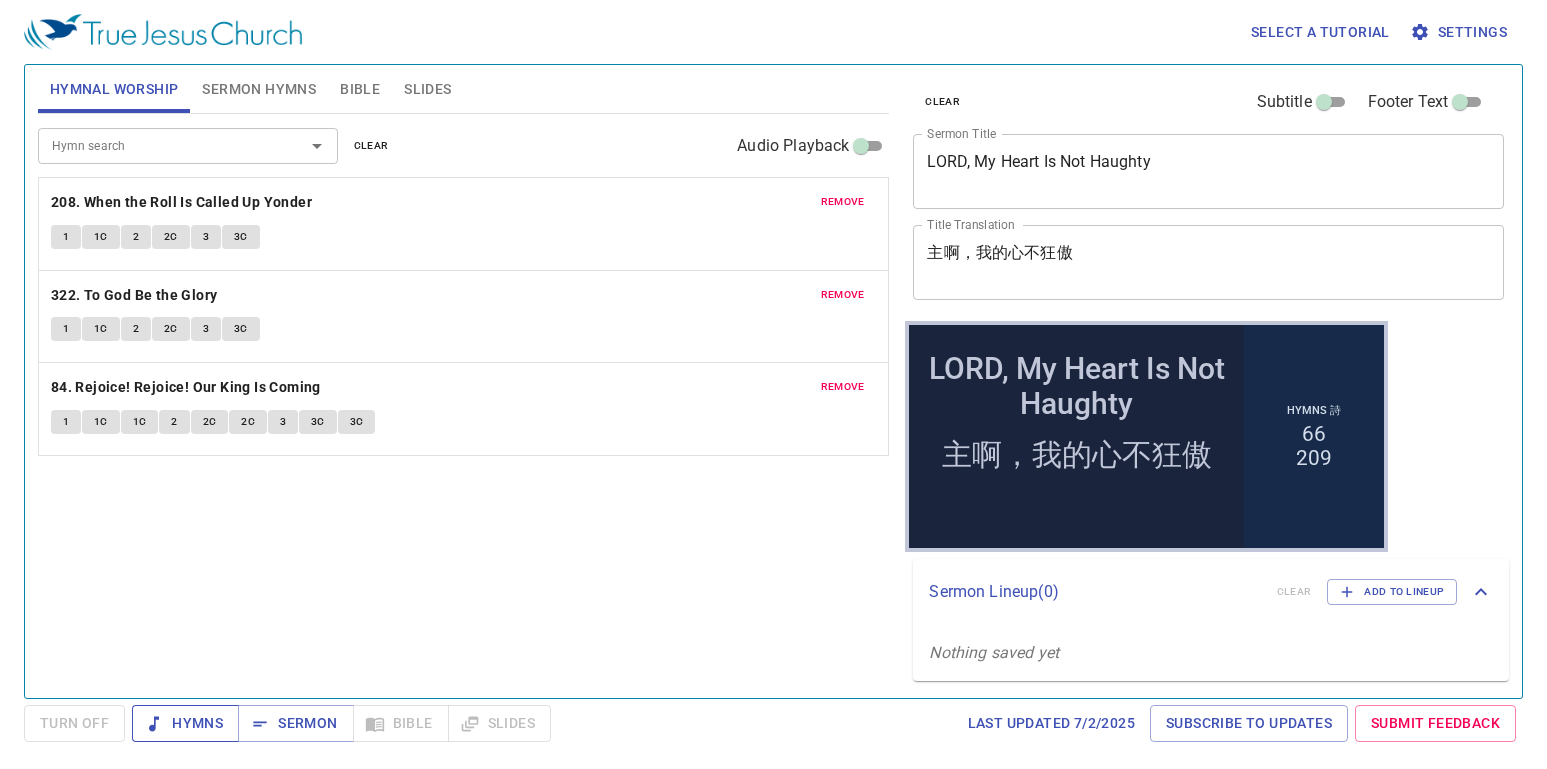 click on "Hymns" at bounding box center (185, 723) 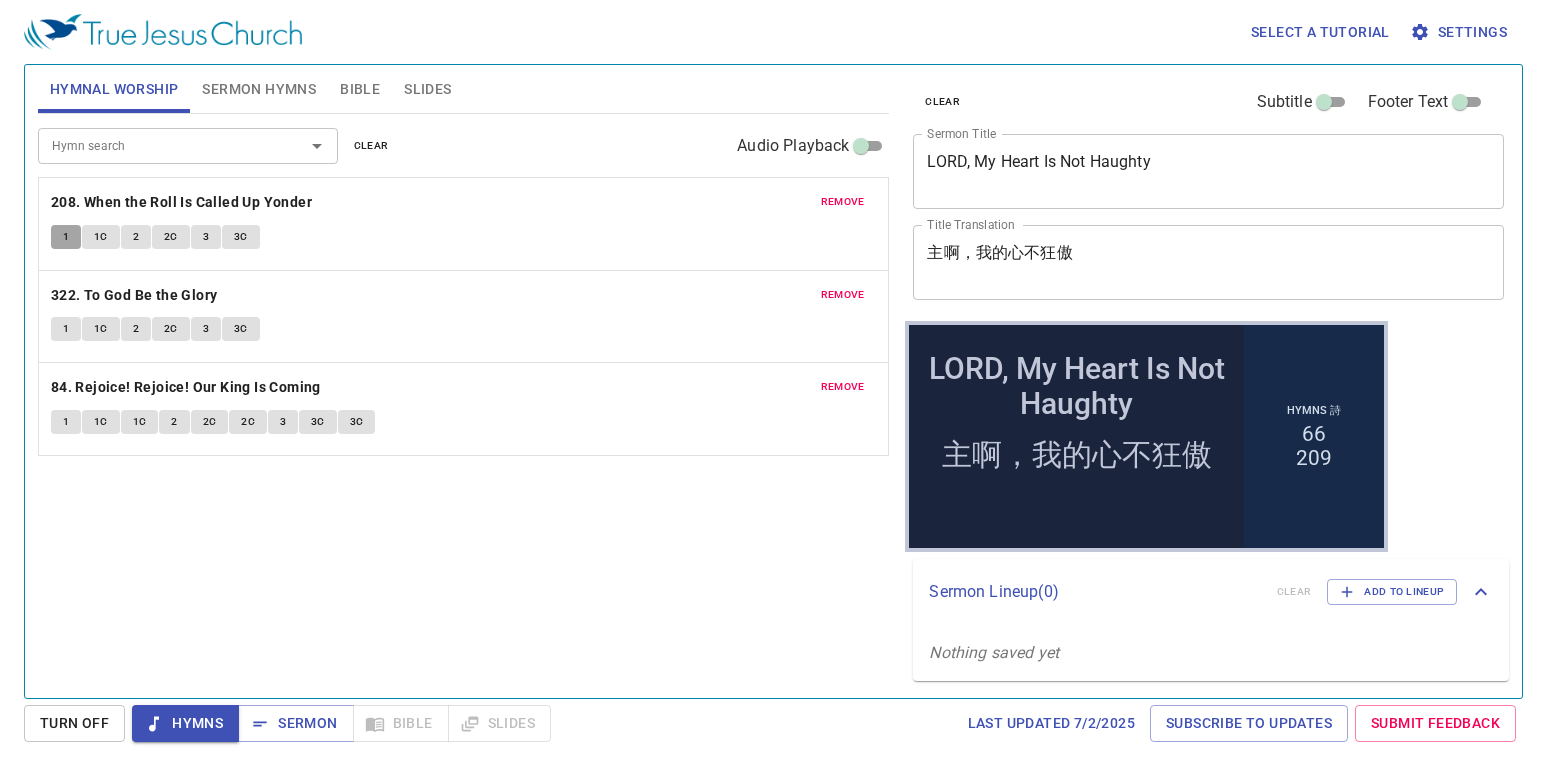 click on "1" at bounding box center [66, 237] 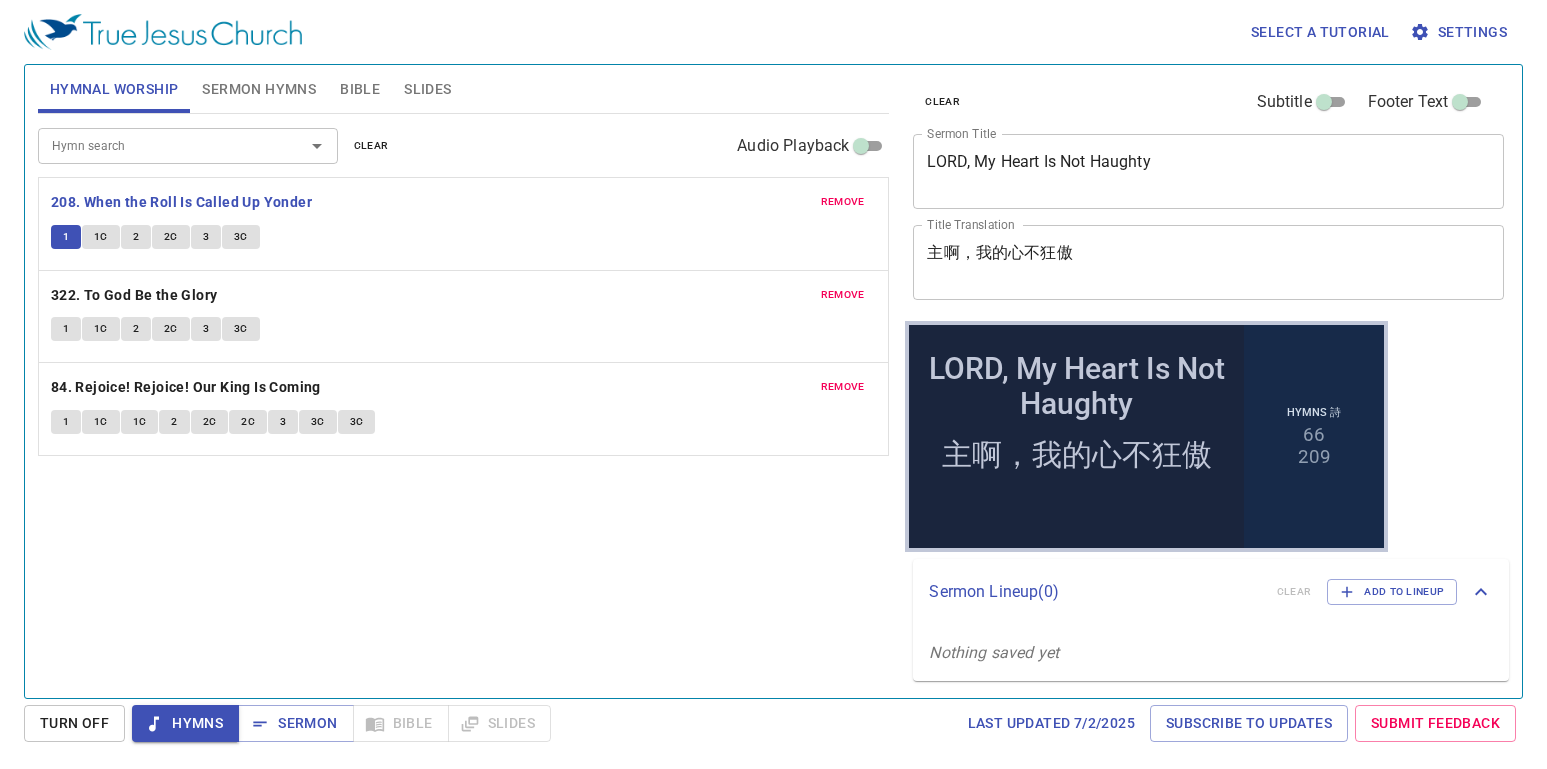 type 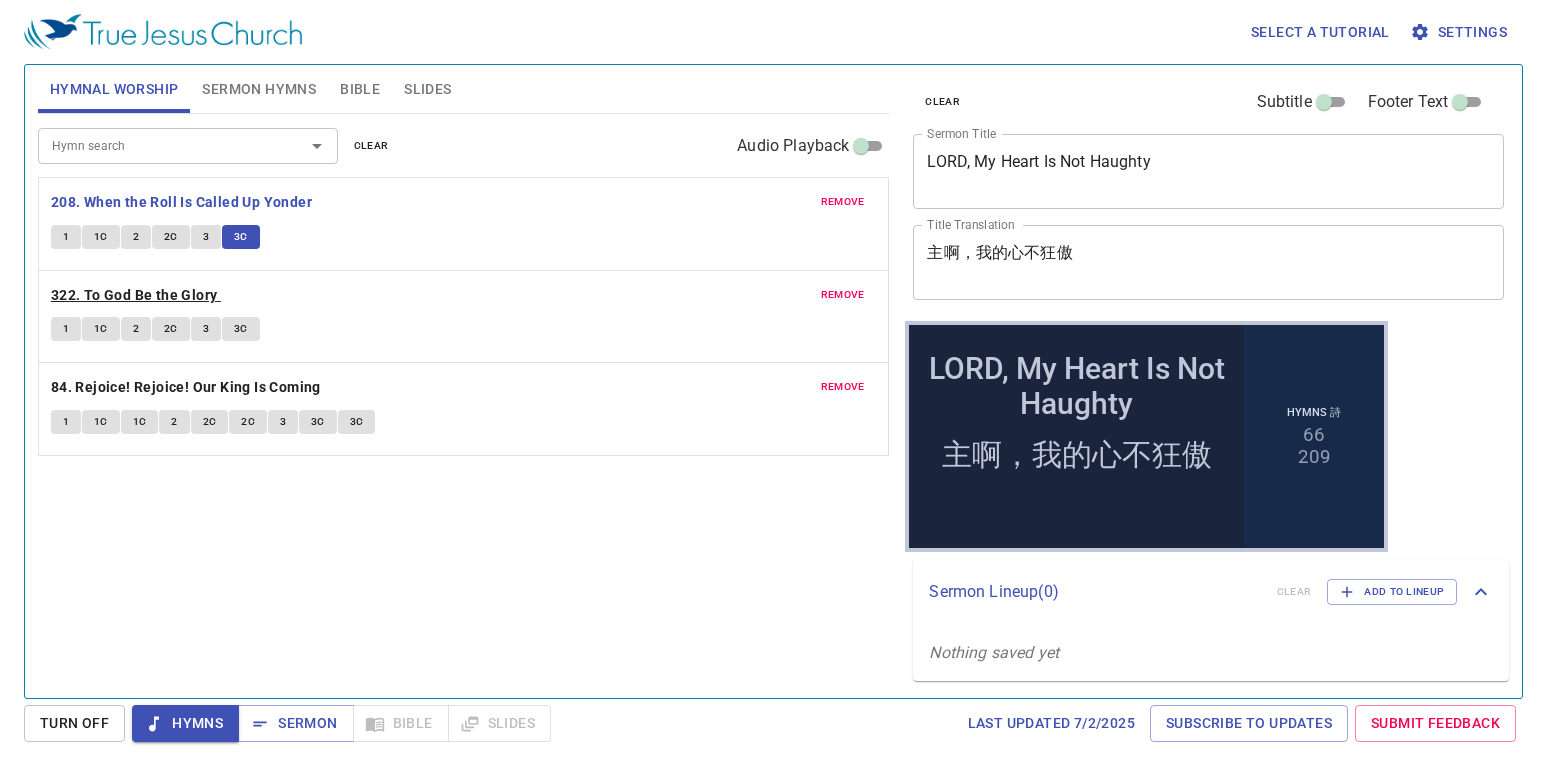 click on "322. To God Be the Glory" at bounding box center [134, 295] 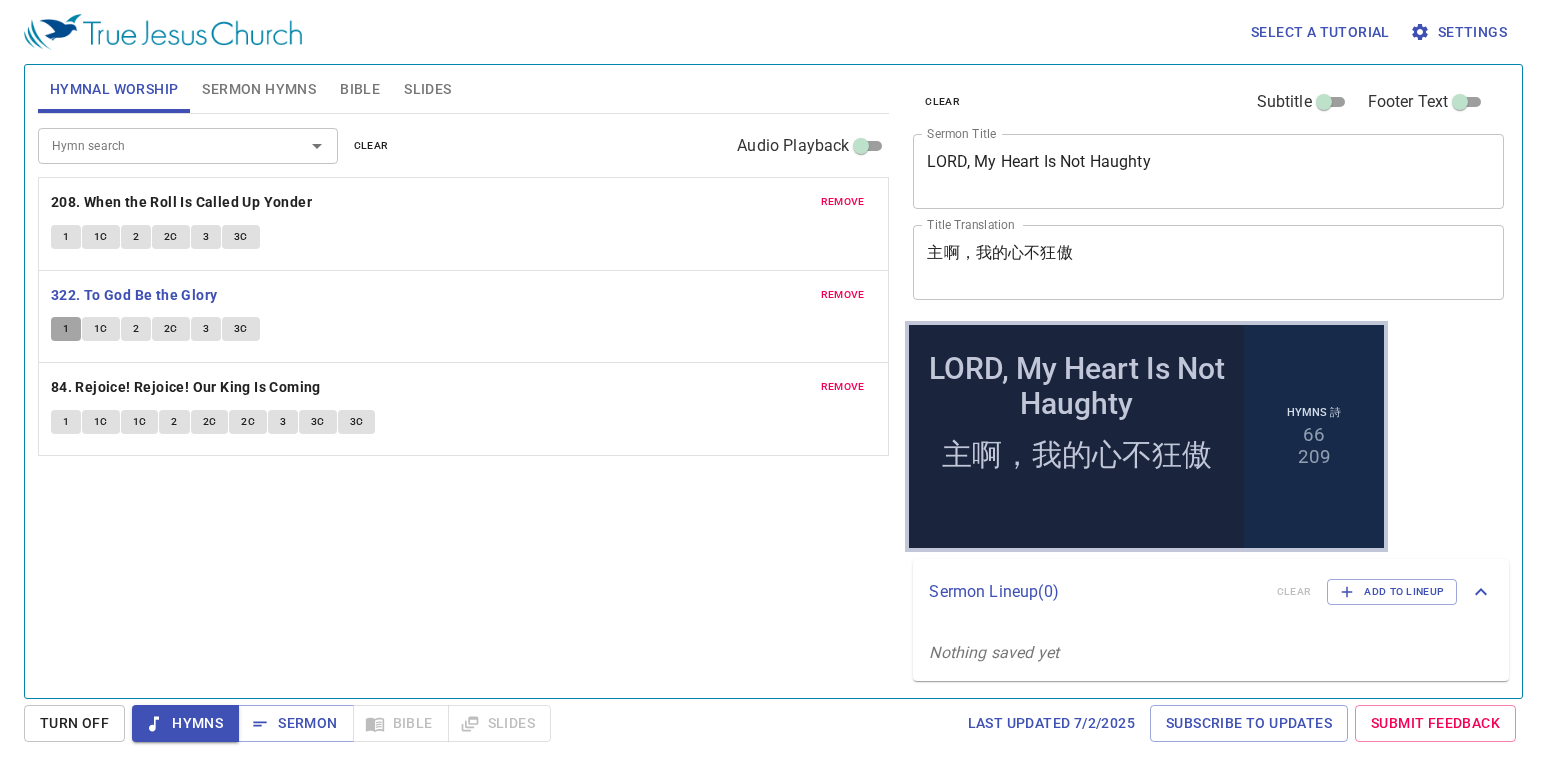 click on "1" at bounding box center [66, 329] 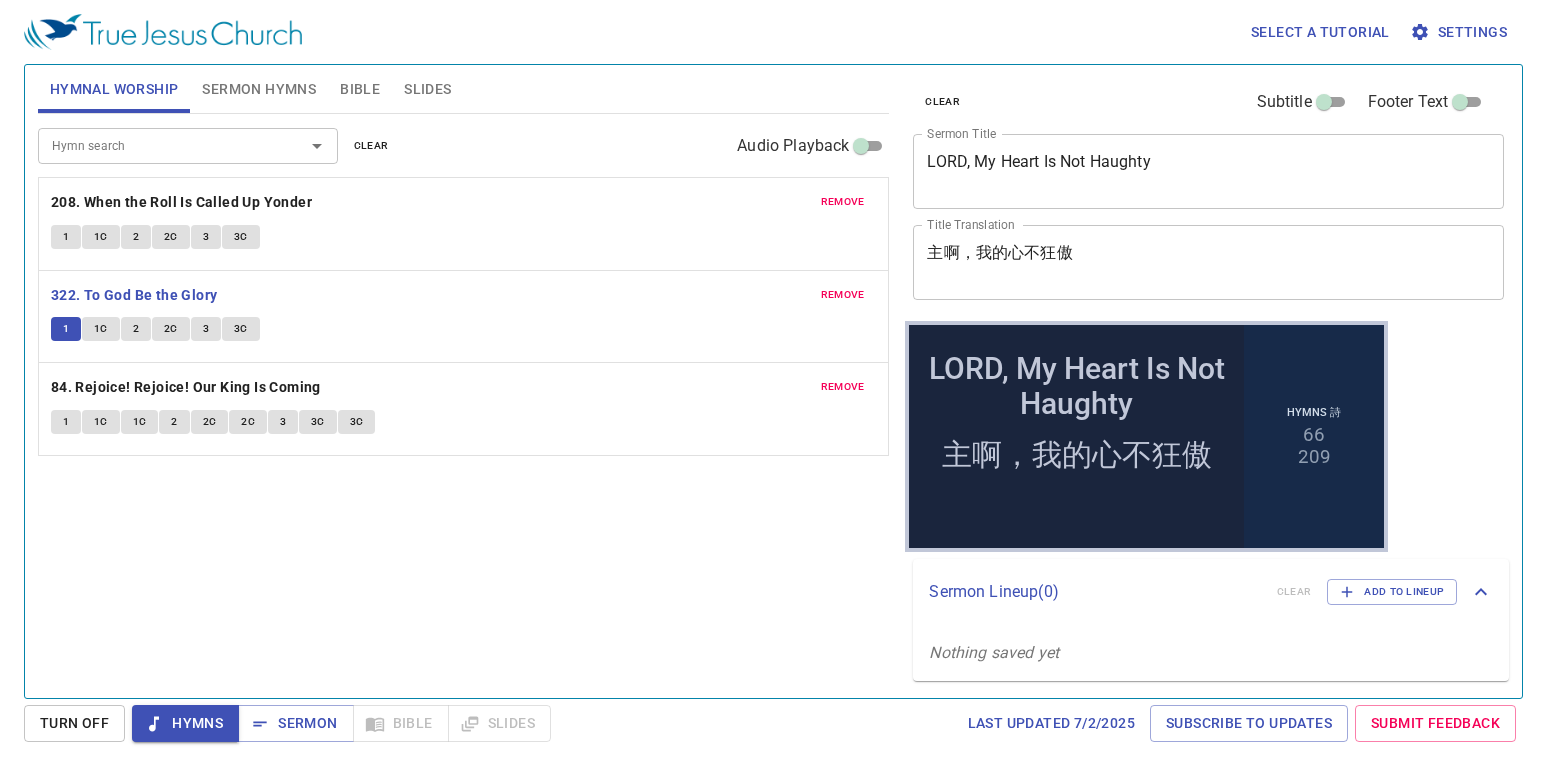 type 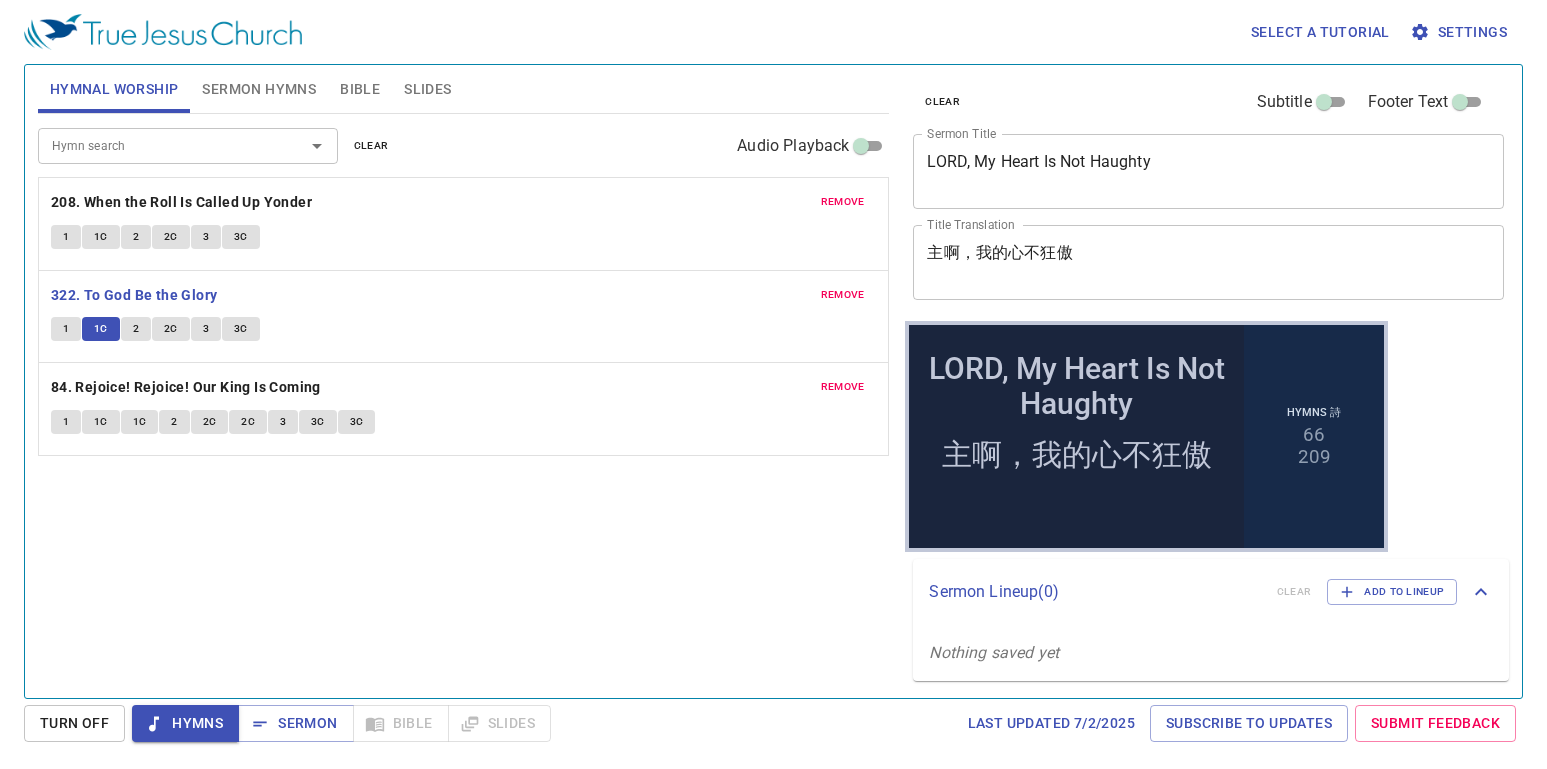 click on "remove 322. To God Be the Glory   1 1C 2 2C 3 3C" at bounding box center (464, 317) 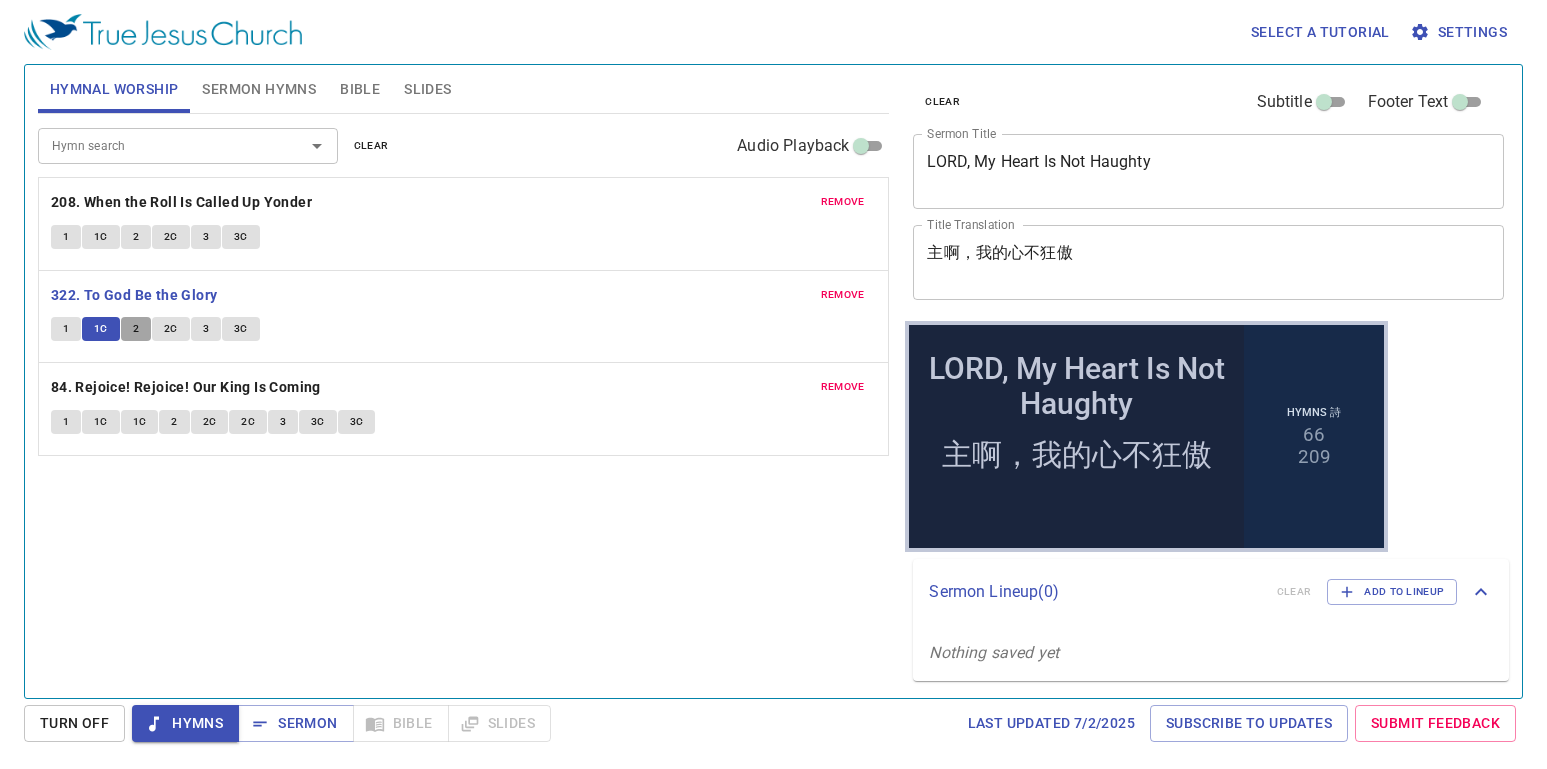click on "2" at bounding box center (136, 329) 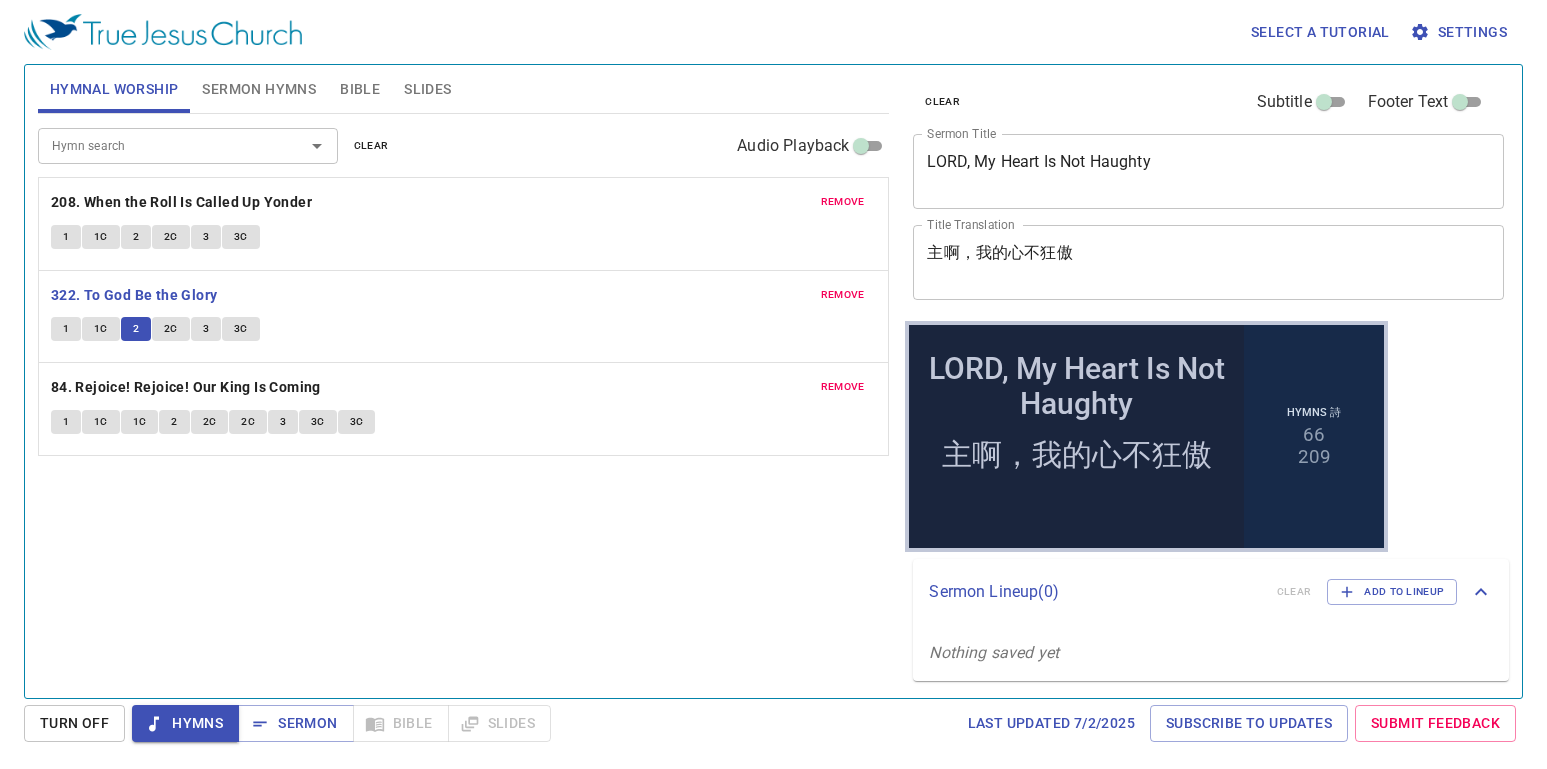 type 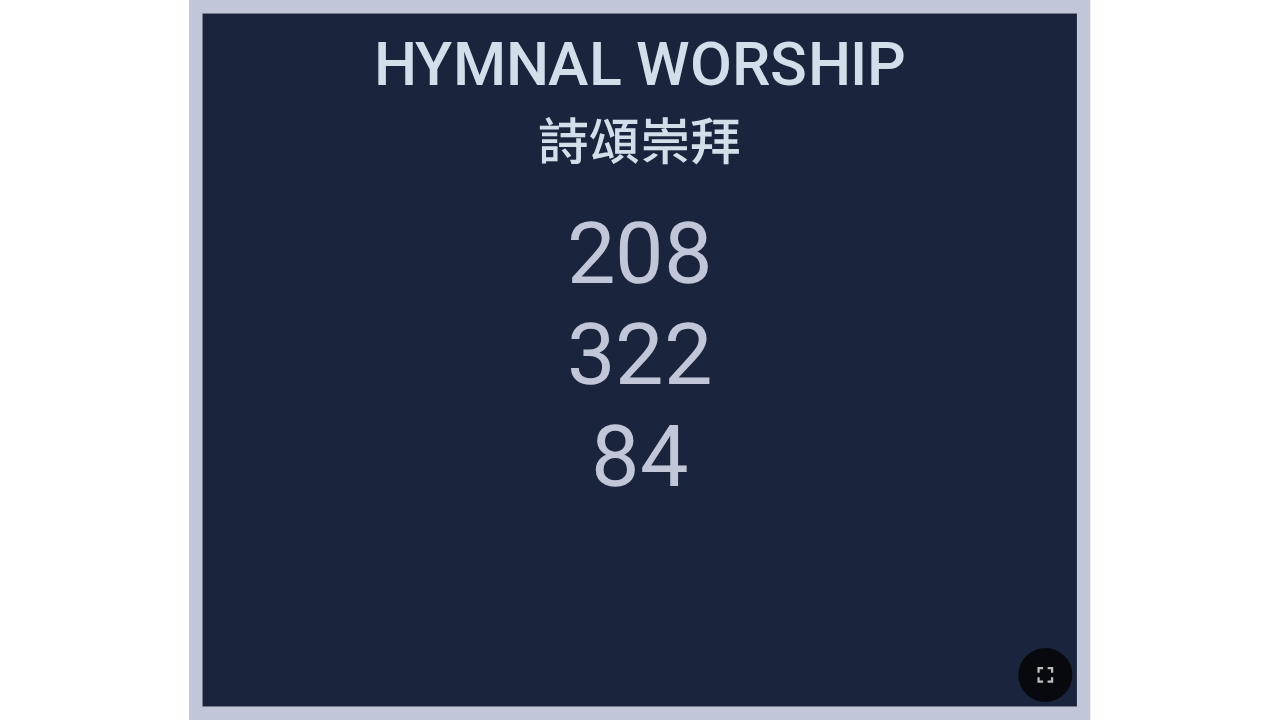 scroll, scrollTop: 0, scrollLeft: 0, axis: both 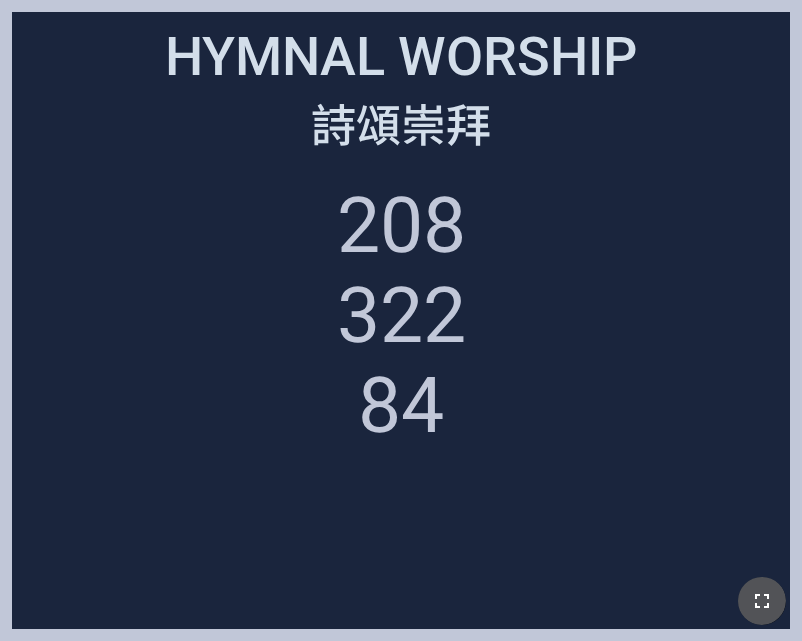 click at bounding box center [762, 601] 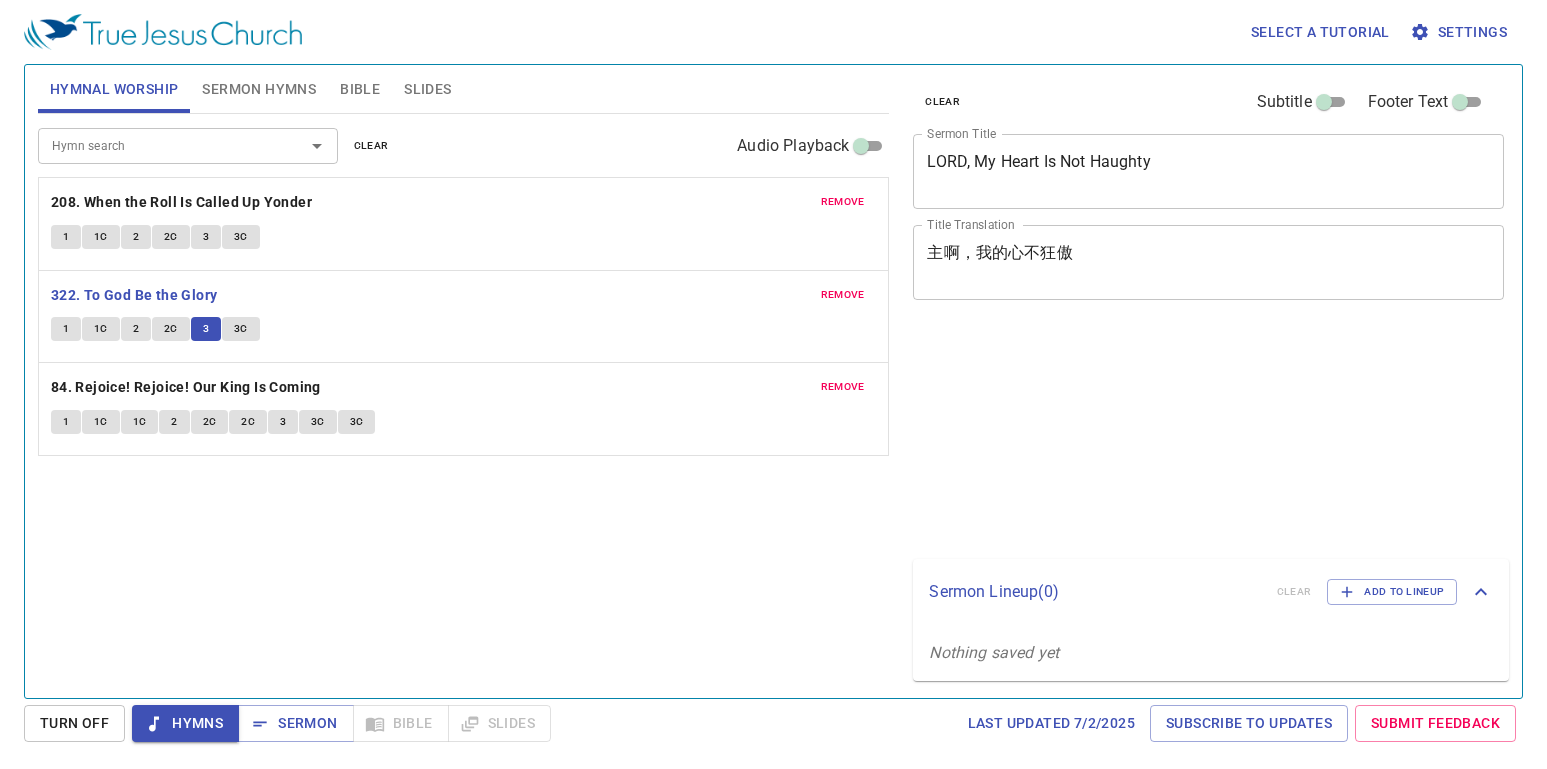scroll, scrollTop: 0, scrollLeft: 0, axis: both 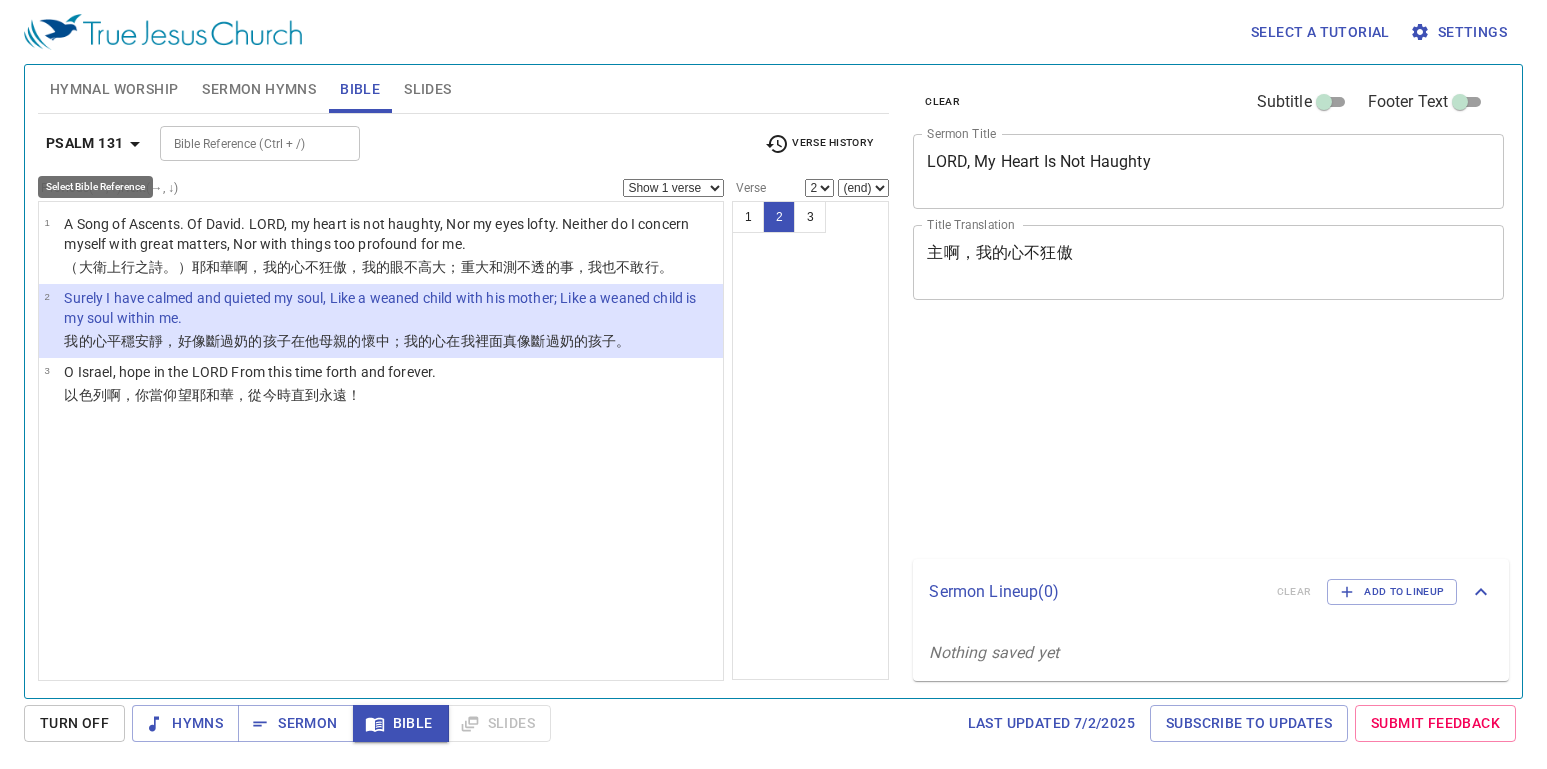 select on "2" 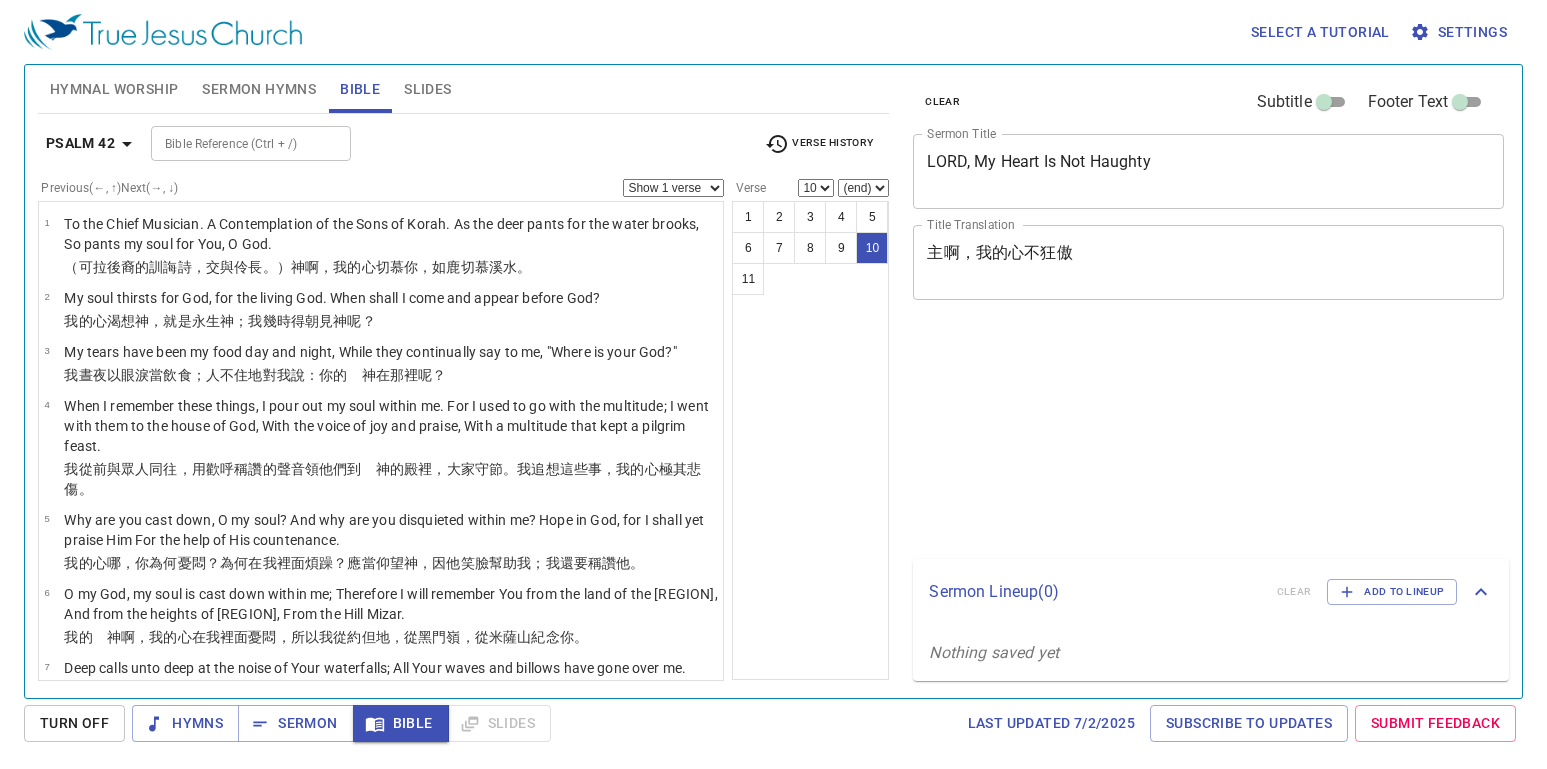 select on "10" 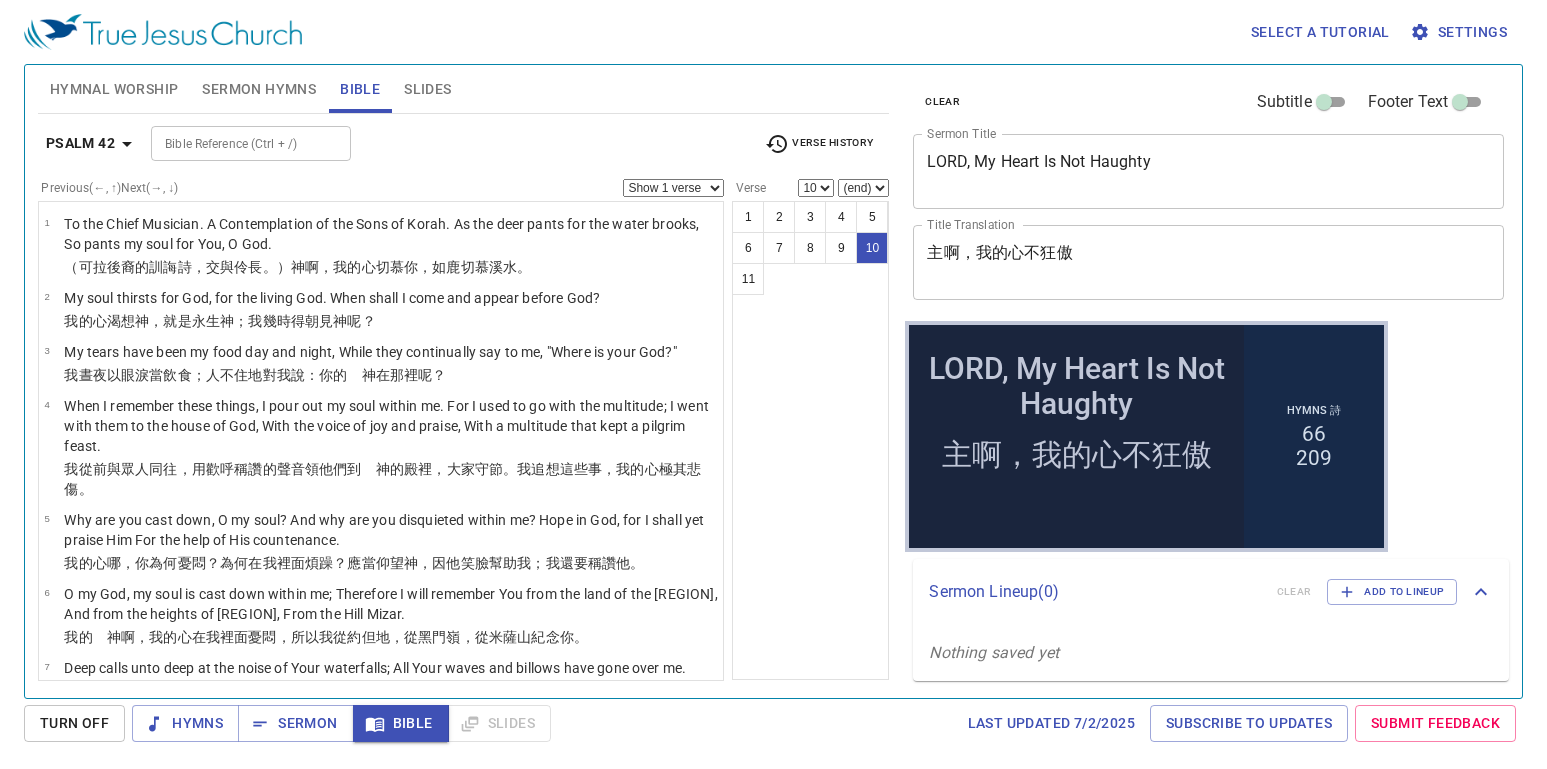 scroll, scrollTop: 352, scrollLeft: 0, axis: vertical 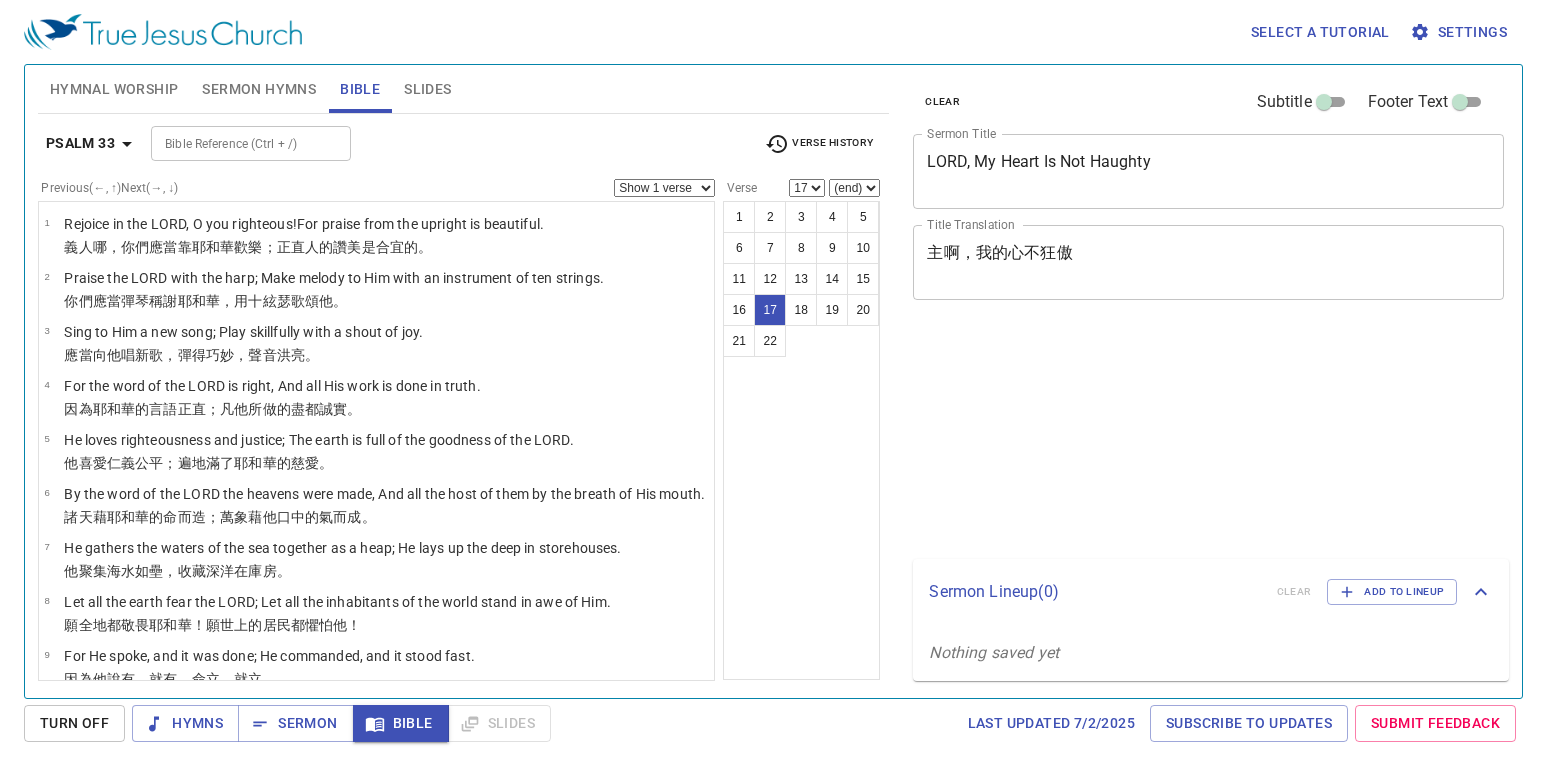 select on "17" 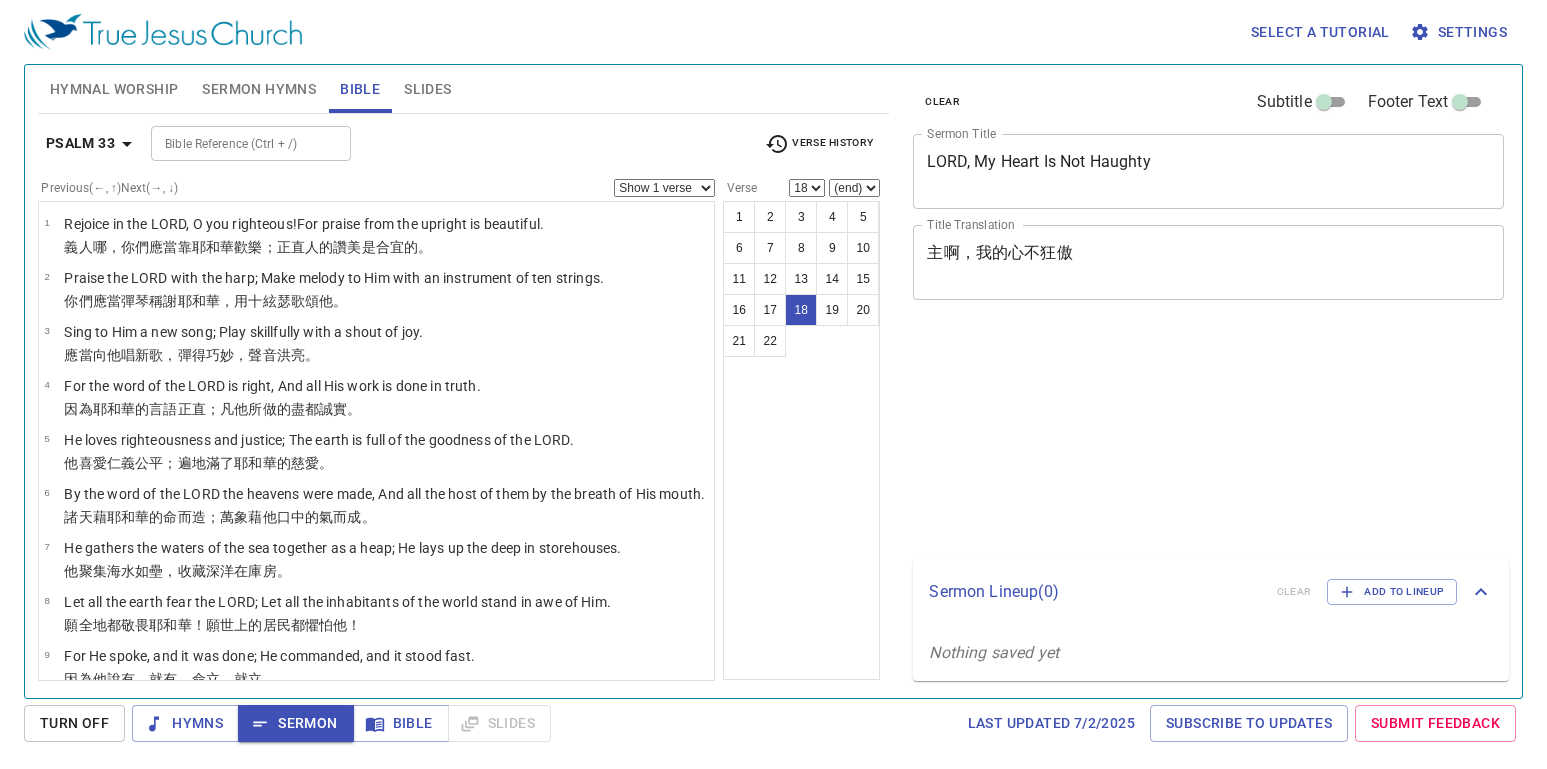 select on "18" 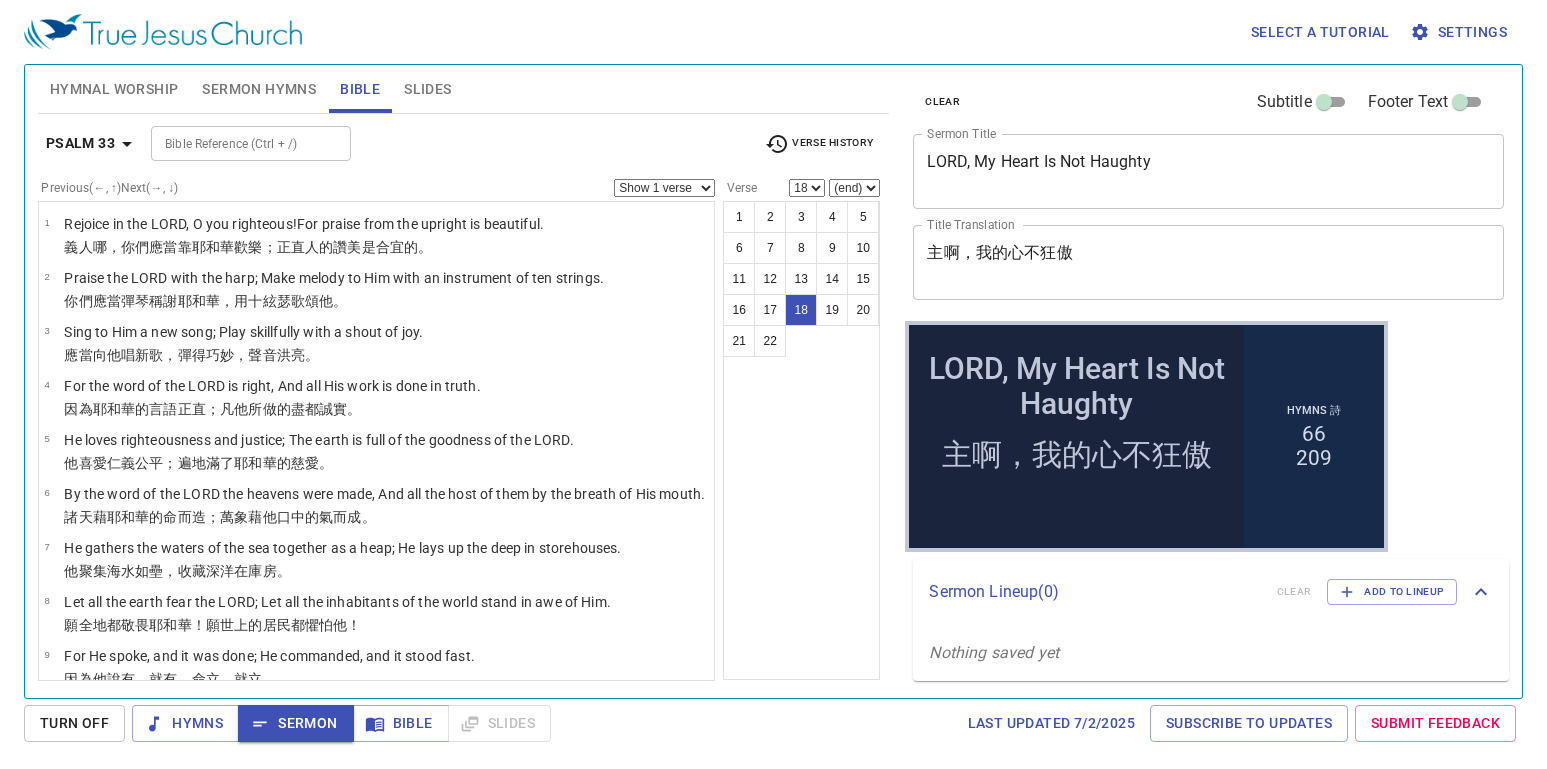 scroll, scrollTop: 766, scrollLeft: 0, axis: vertical 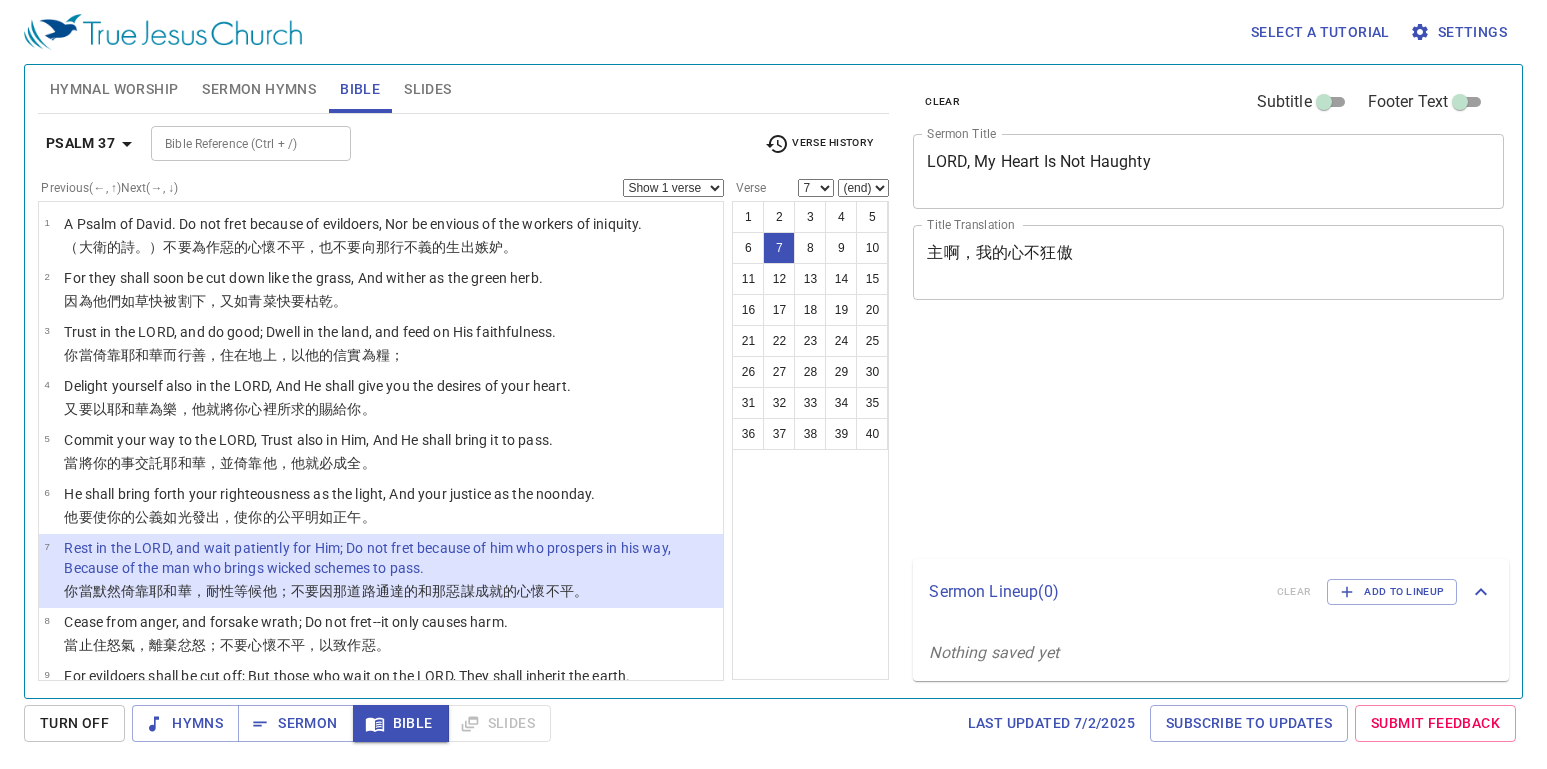 select on "7" 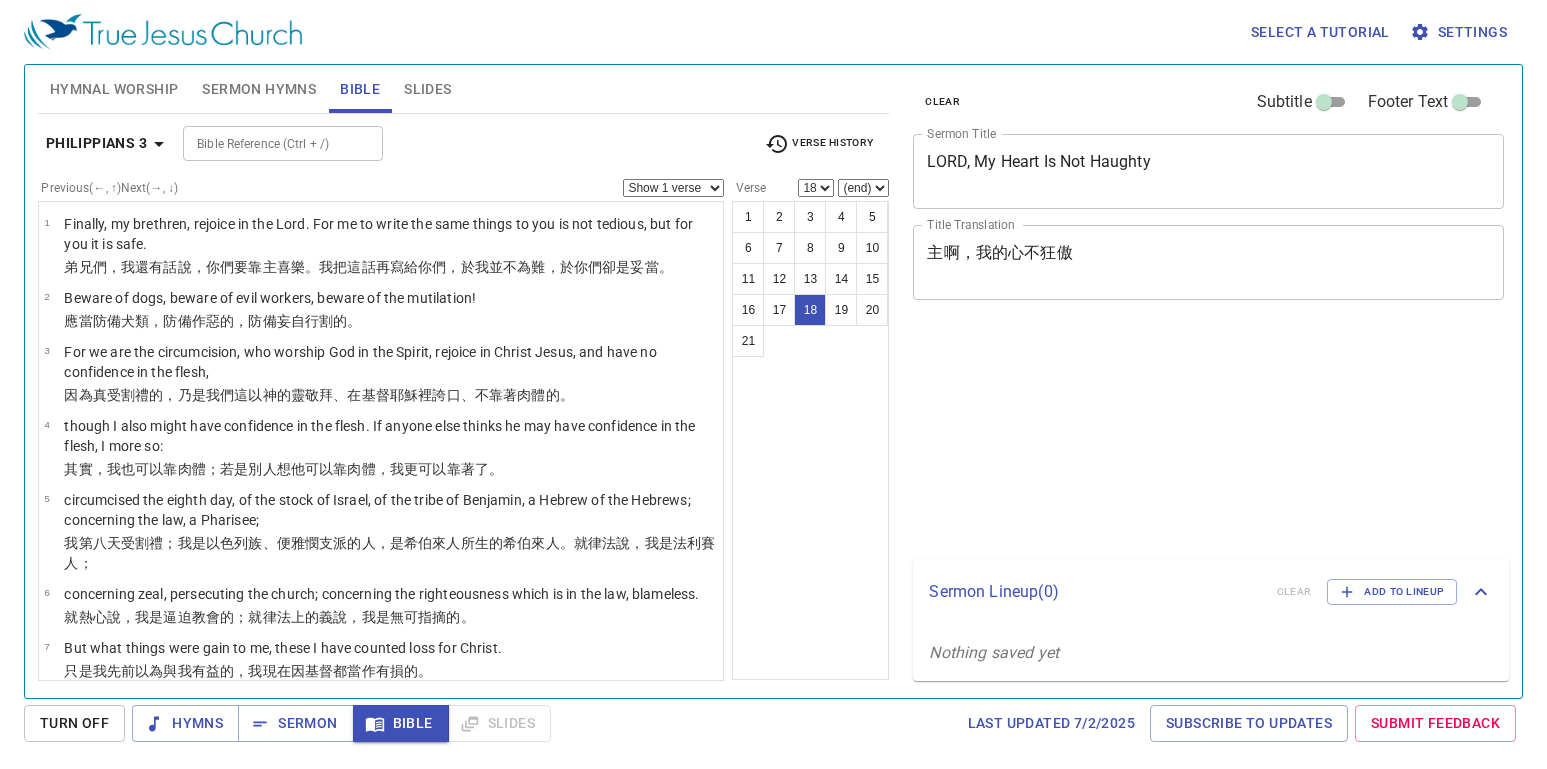 select on "18" 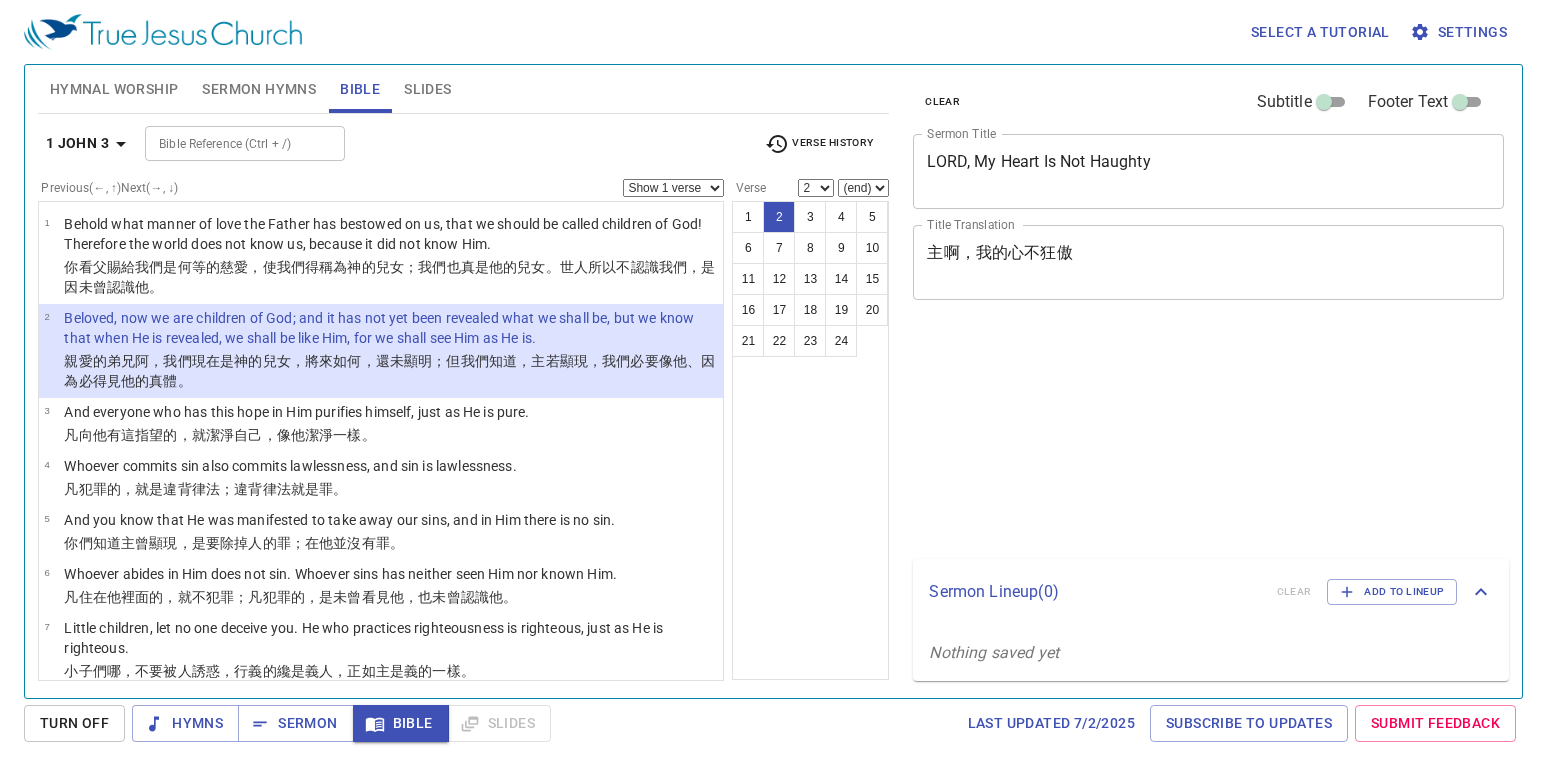 select on "2" 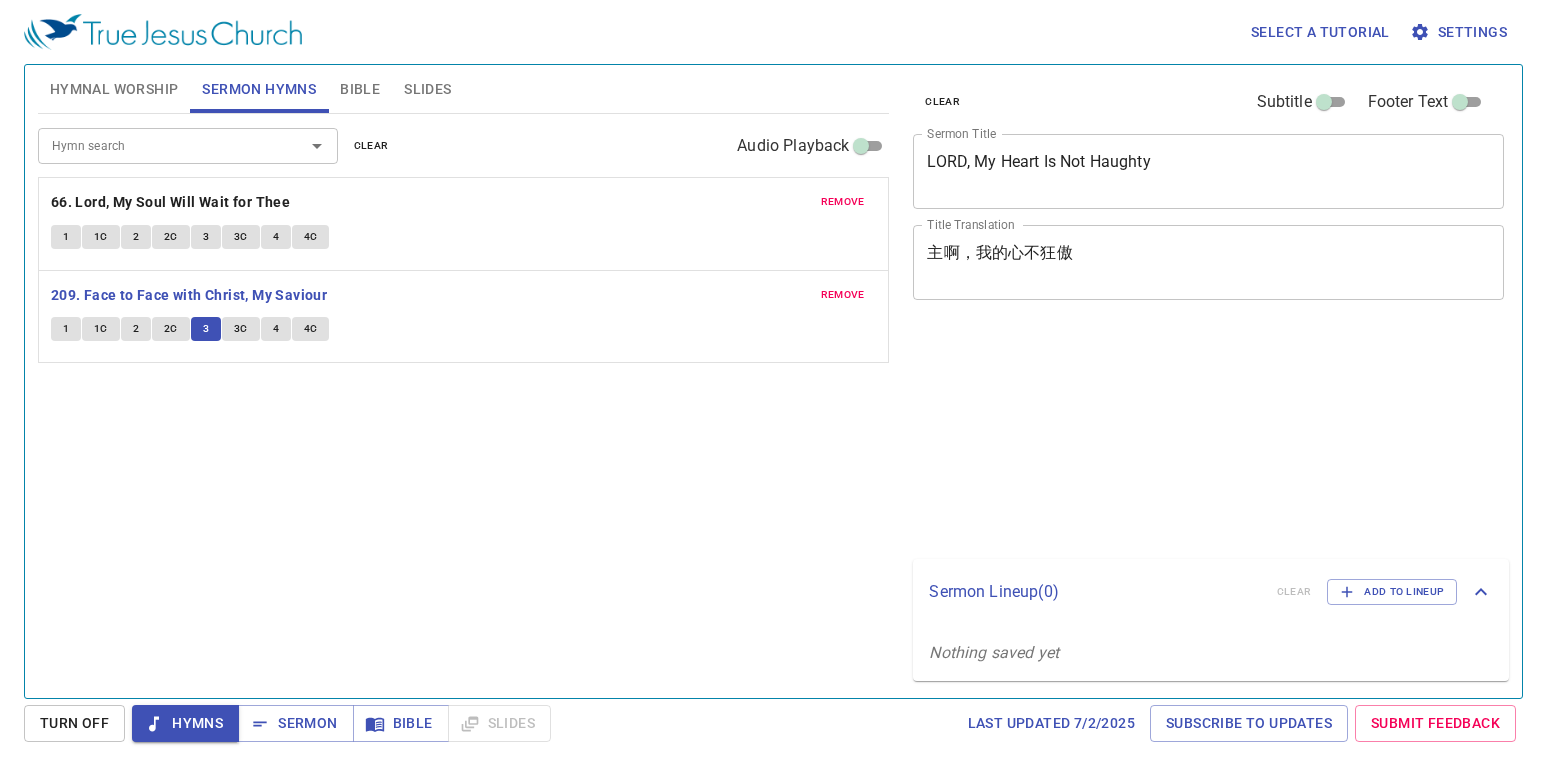 scroll, scrollTop: 0, scrollLeft: 0, axis: both 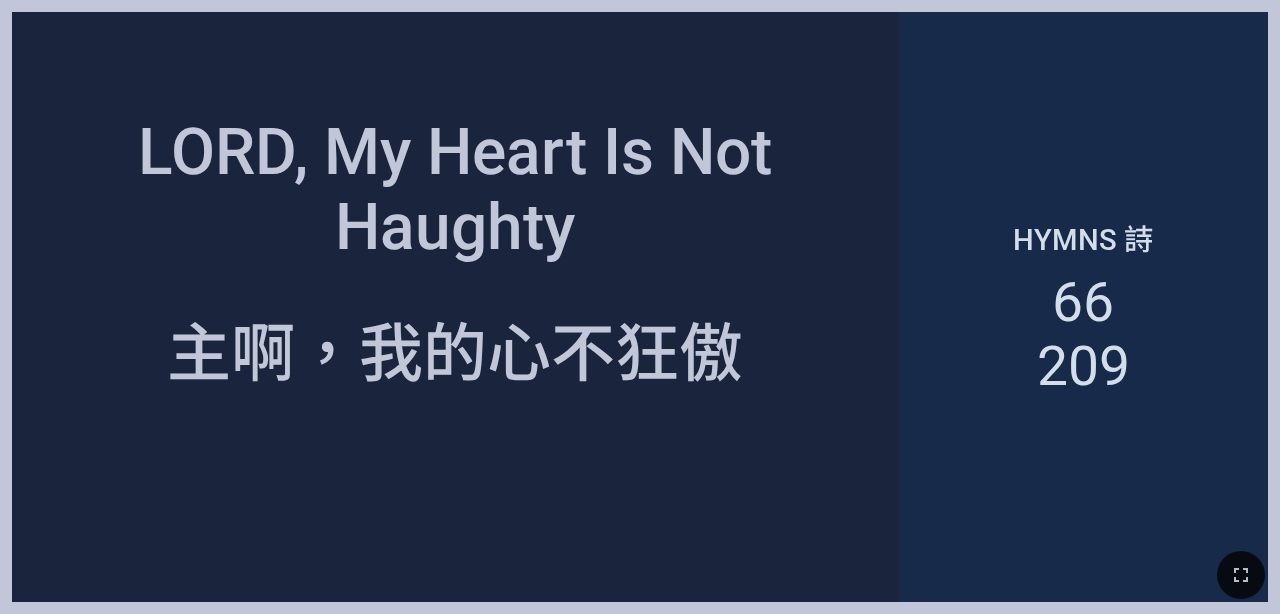 click 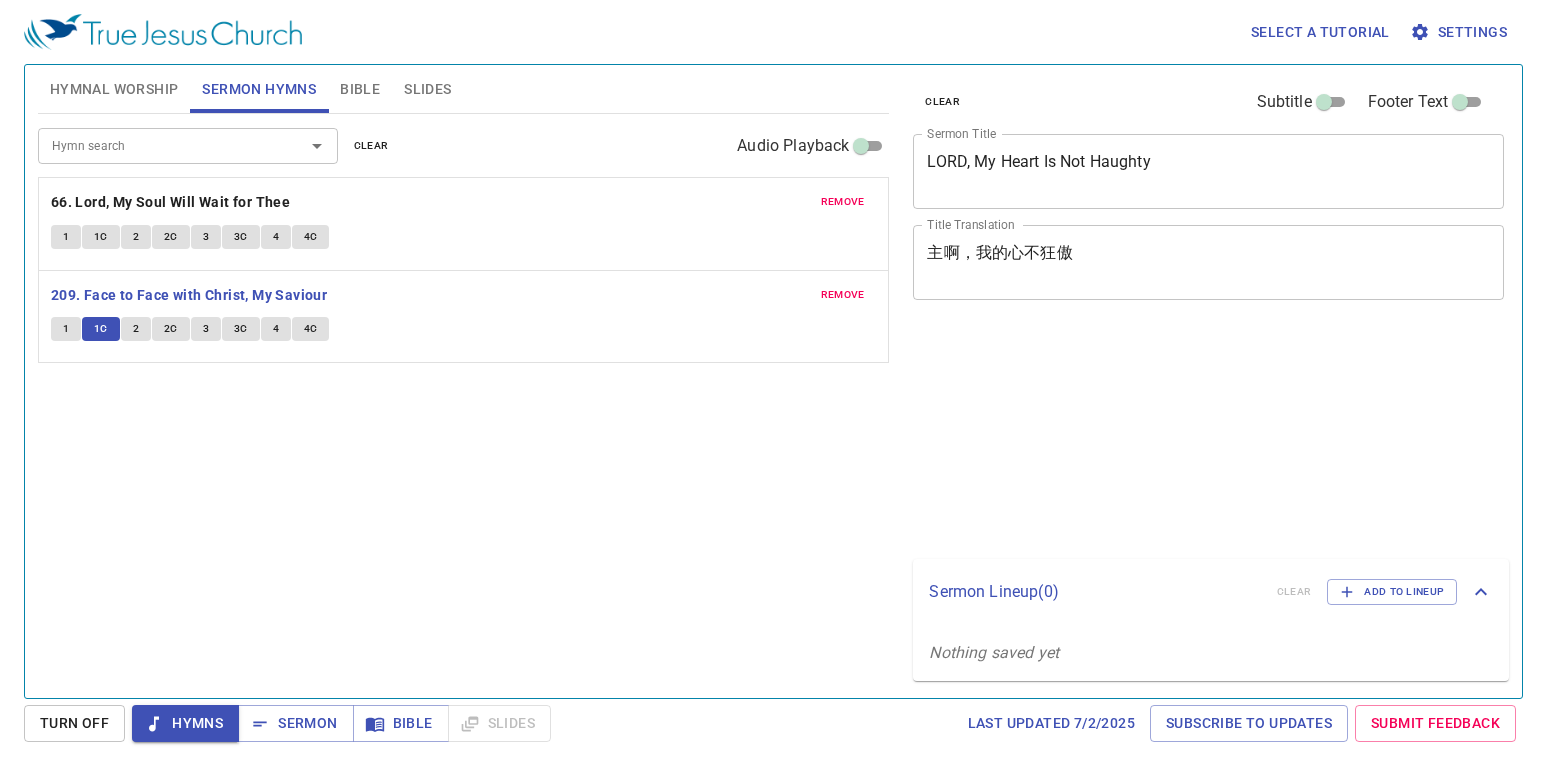 scroll, scrollTop: 0, scrollLeft: 0, axis: both 